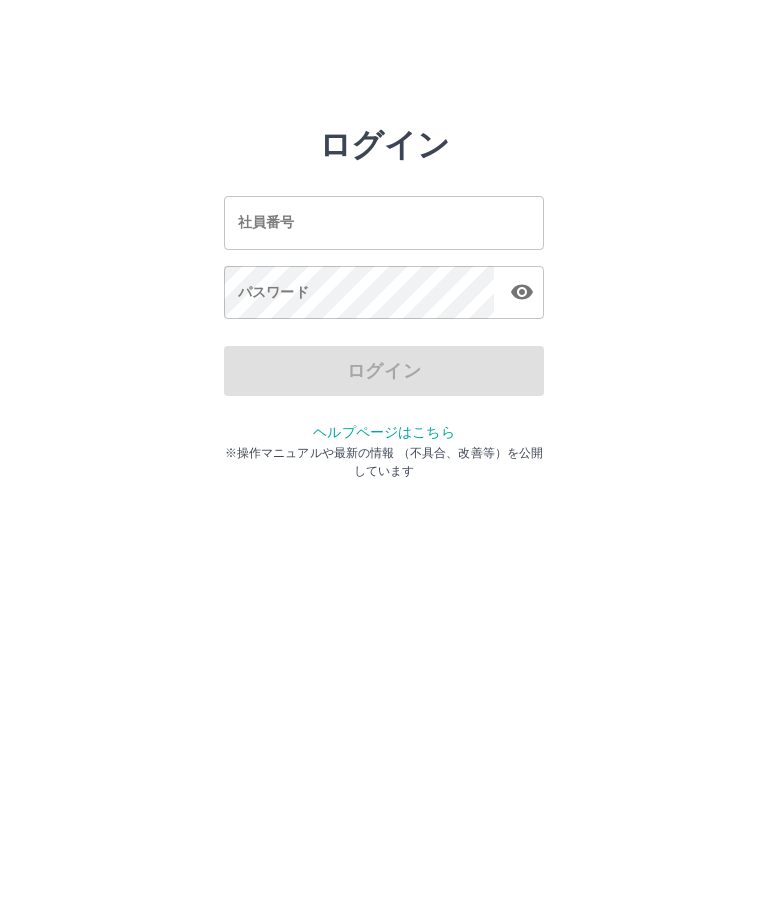 scroll, scrollTop: 0, scrollLeft: 0, axis: both 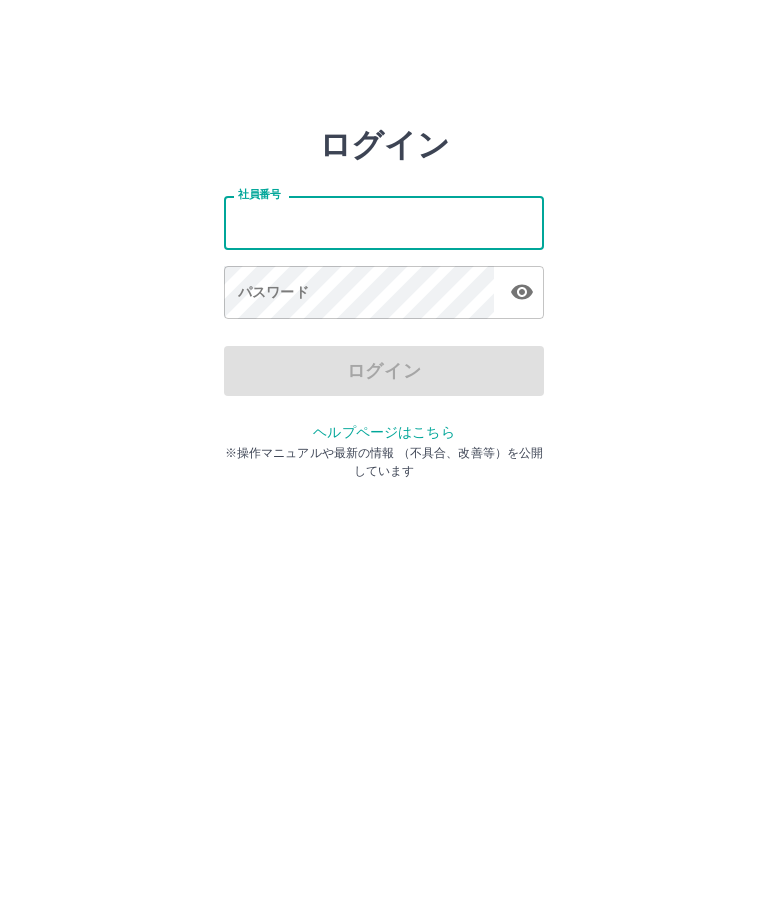 type on "*******" 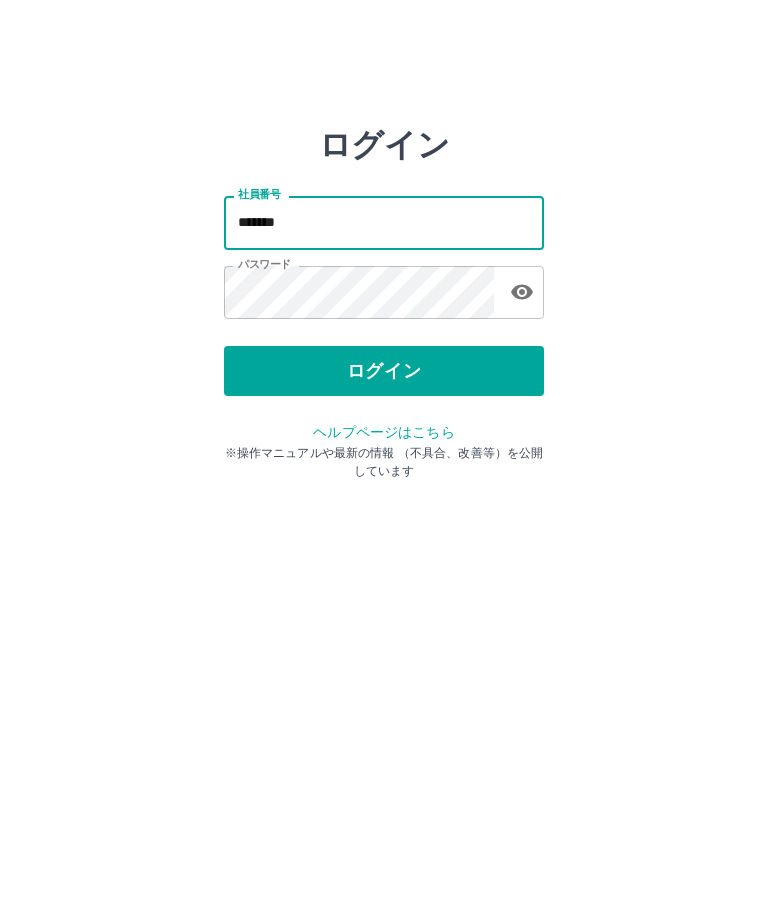 click on "ログイン" at bounding box center [384, 371] 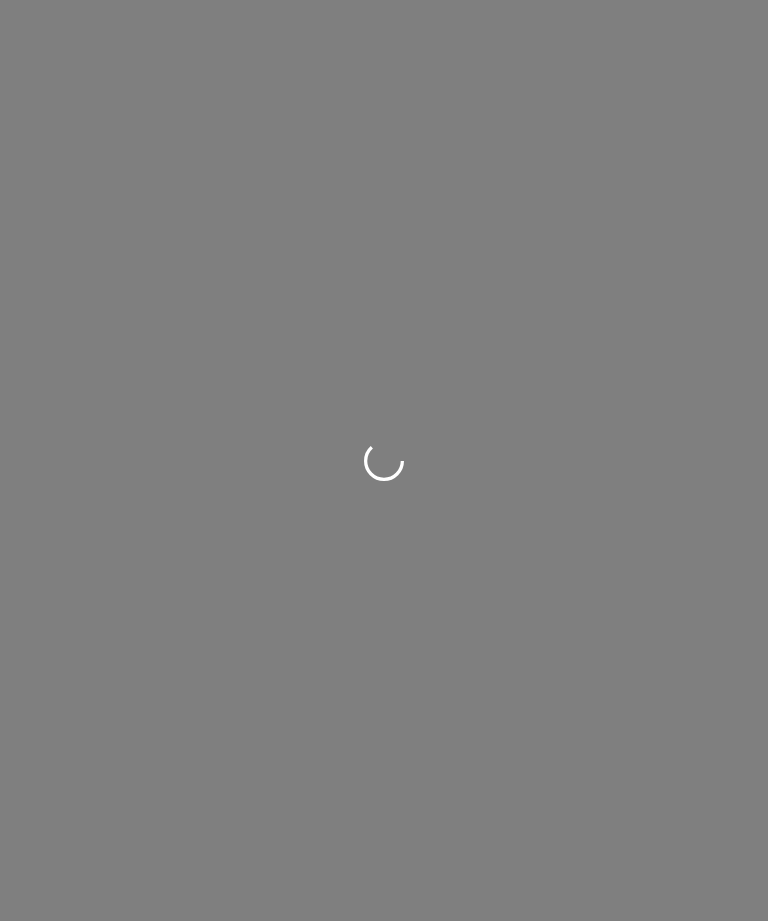 scroll, scrollTop: 0, scrollLeft: 0, axis: both 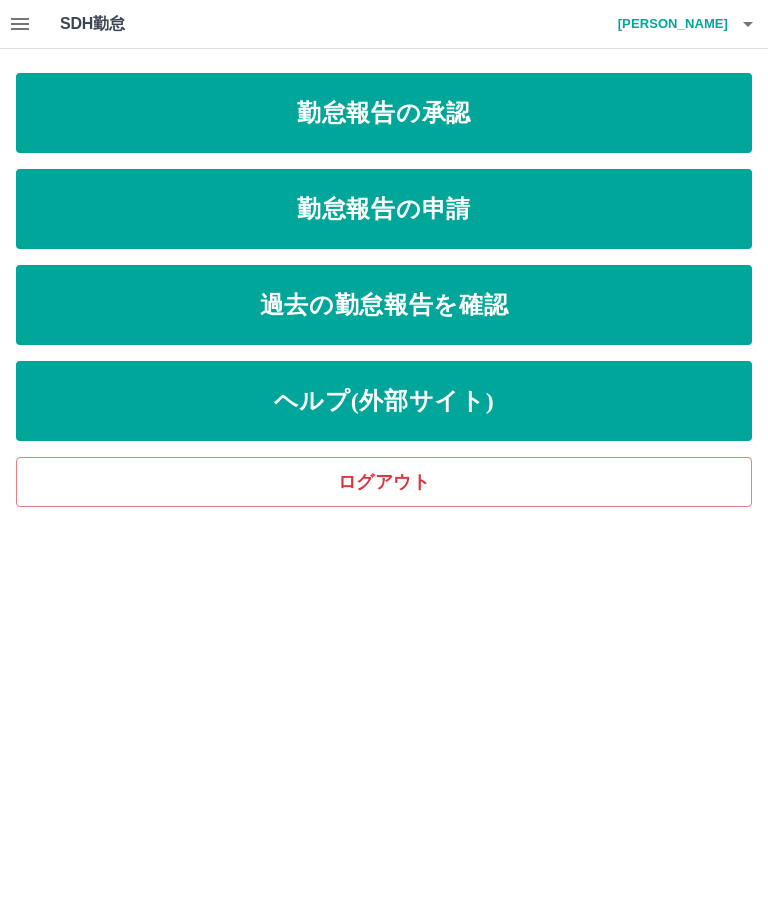 click on "勤怠報告の承認" at bounding box center [384, 113] 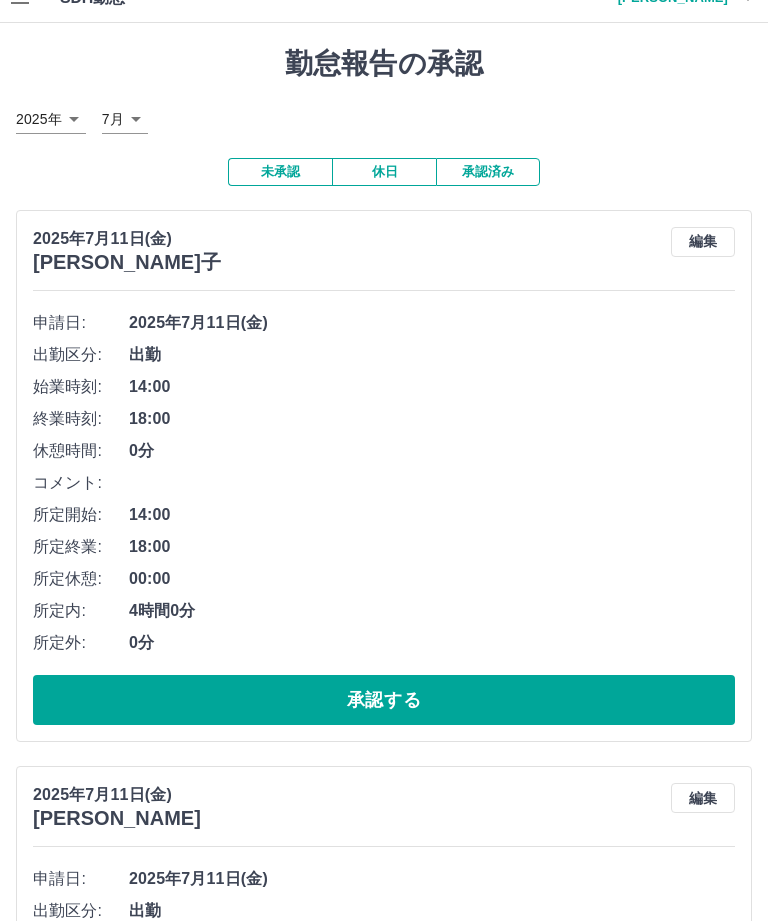 scroll, scrollTop: 0, scrollLeft: 0, axis: both 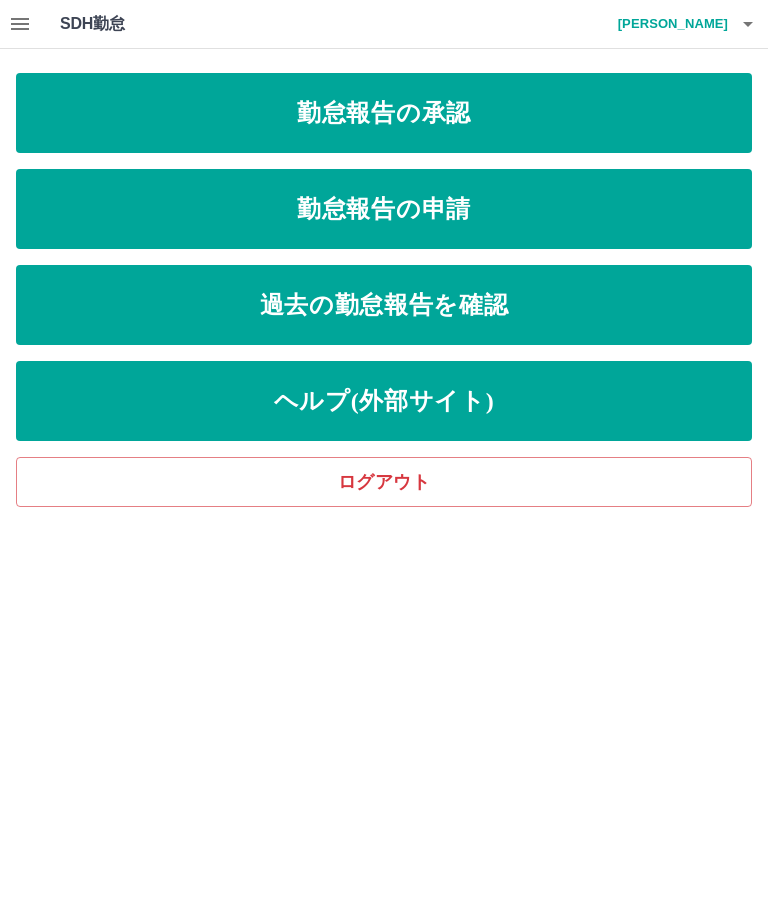 click on "勤怠報告の申請" at bounding box center (384, 209) 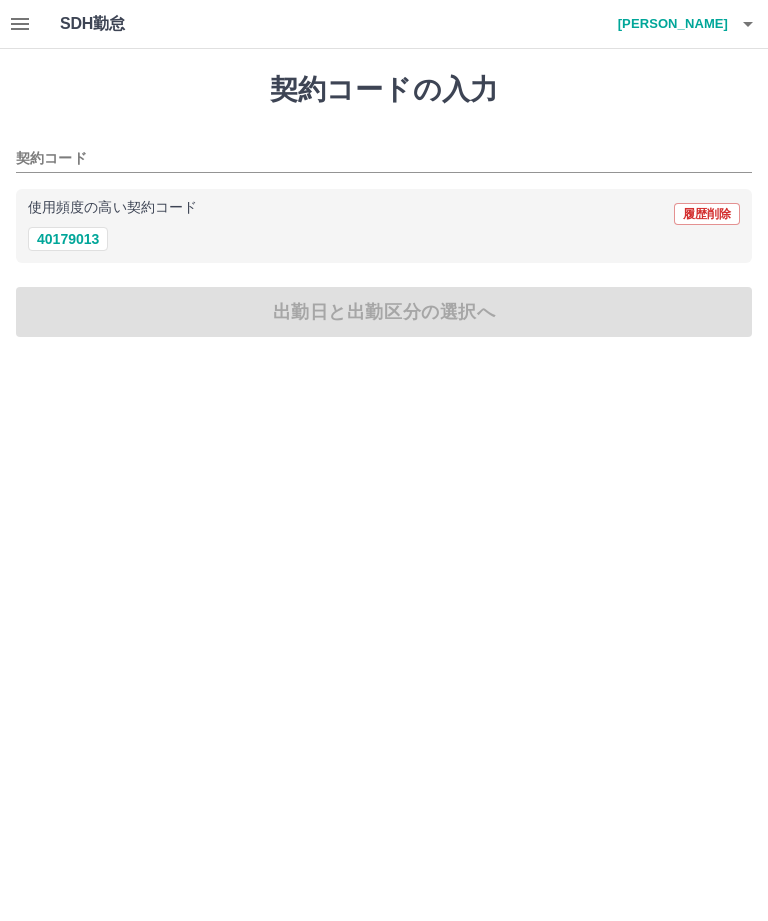 click on "40179013" at bounding box center [68, 239] 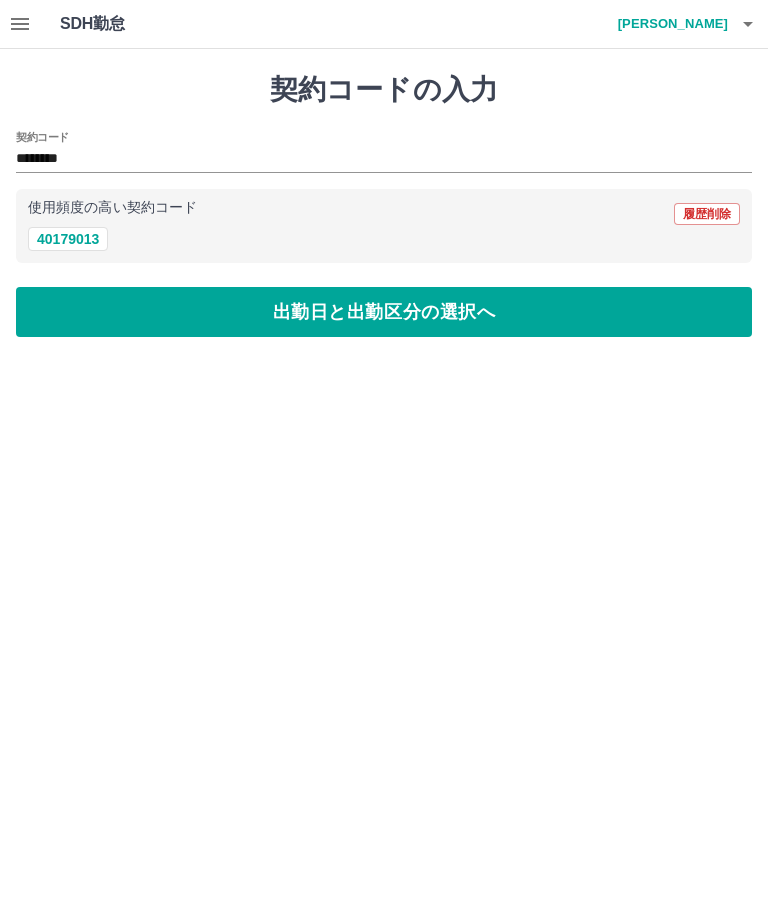 click on "出勤日と出勤区分の選択へ" at bounding box center (384, 312) 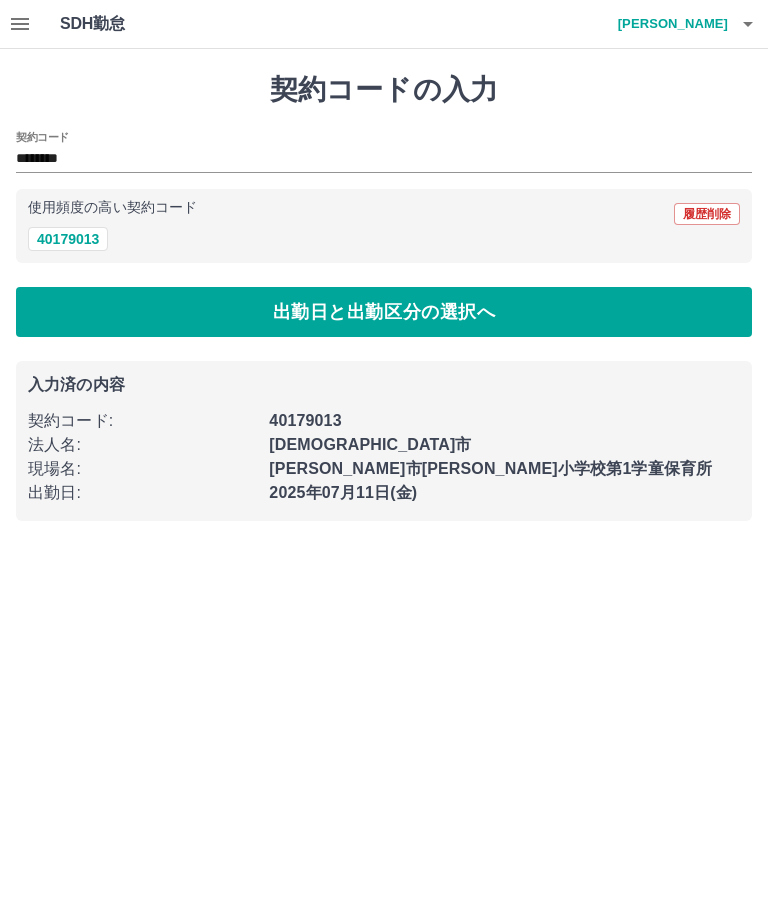 click on "出勤日と出勤区分の選択へ" at bounding box center (384, 312) 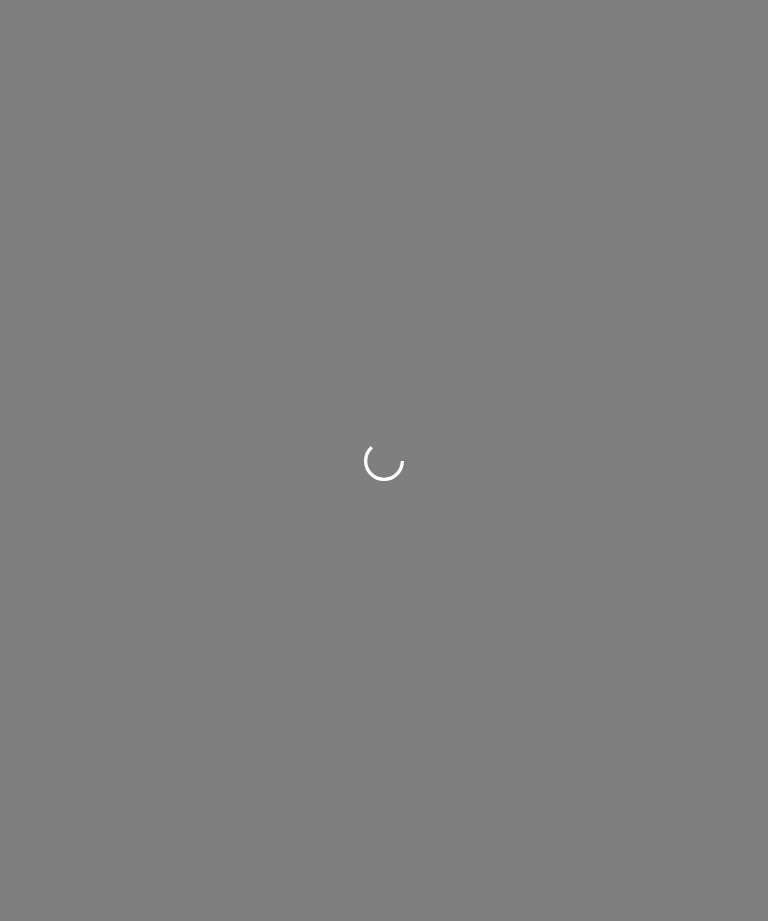 scroll, scrollTop: 0, scrollLeft: 0, axis: both 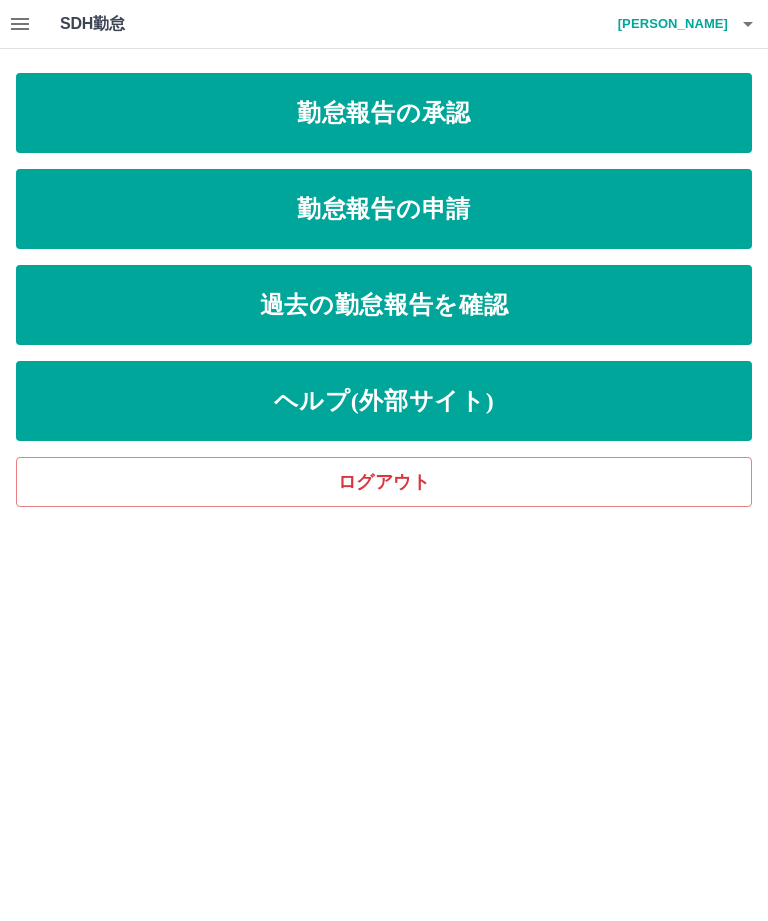 click on "勤怠報告の申請" at bounding box center (384, 209) 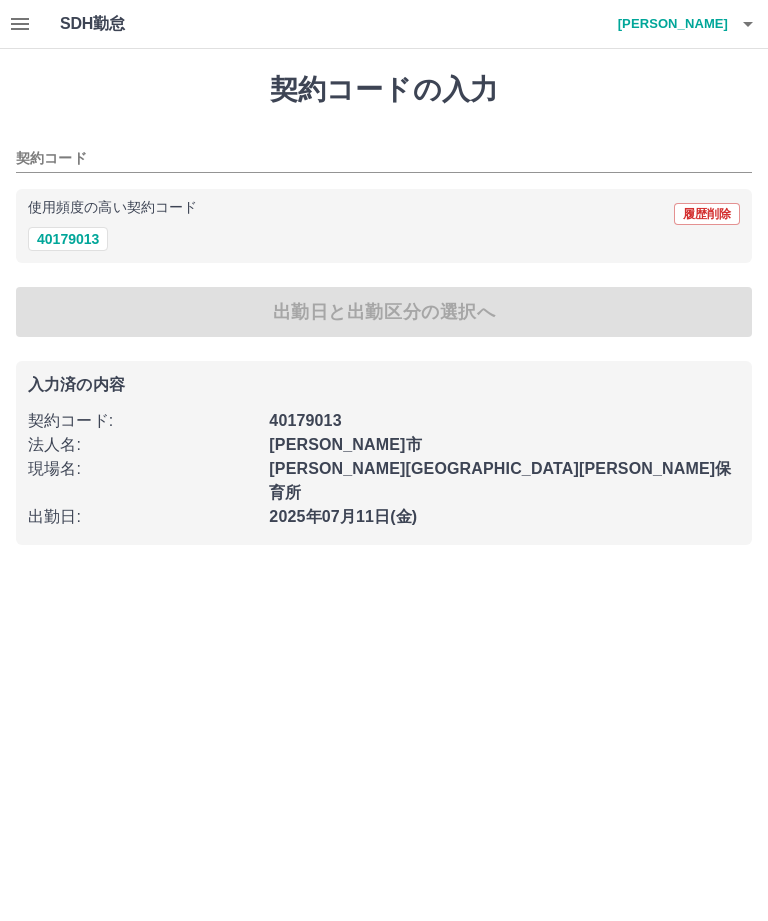 type on "********" 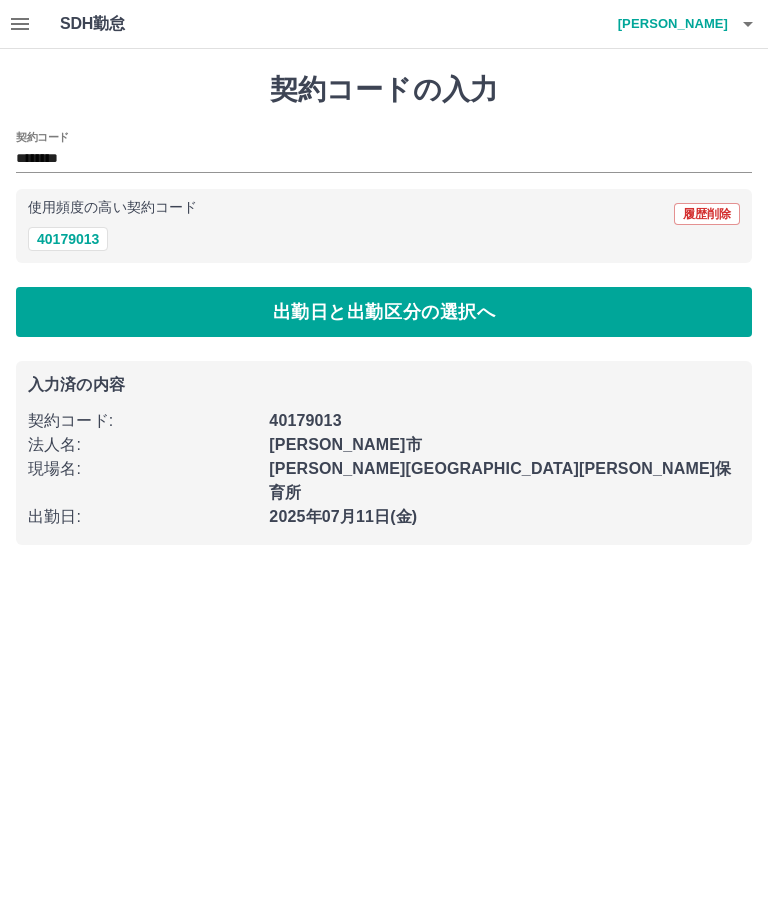 click on "40179013" at bounding box center (68, 239) 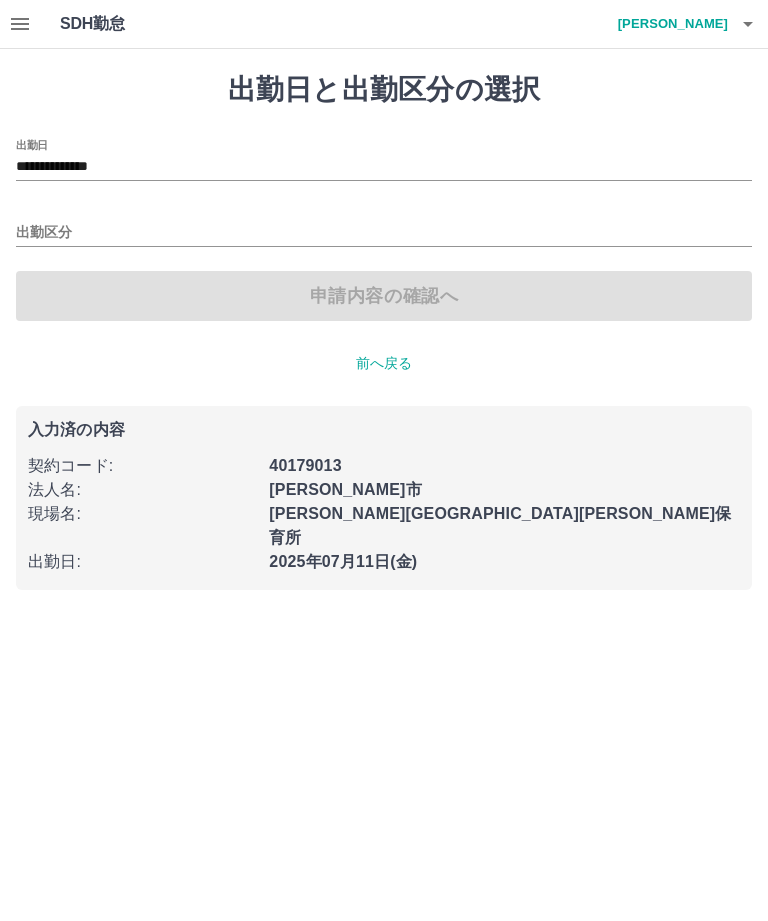 click on "出勤区分" at bounding box center [384, 233] 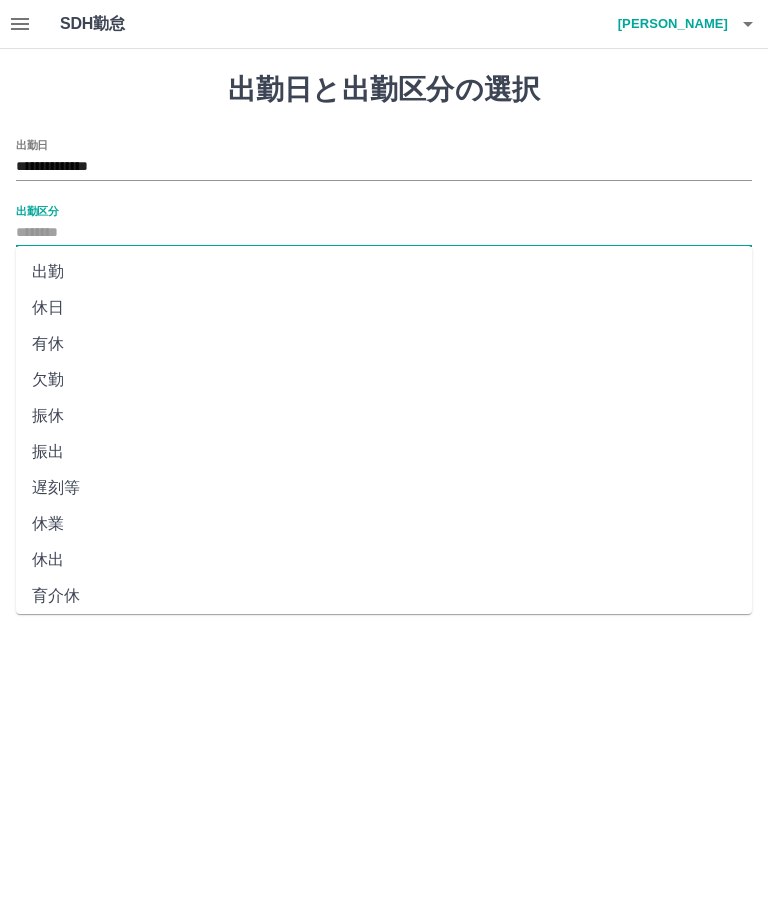 click on "出勤" at bounding box center (384, 272) 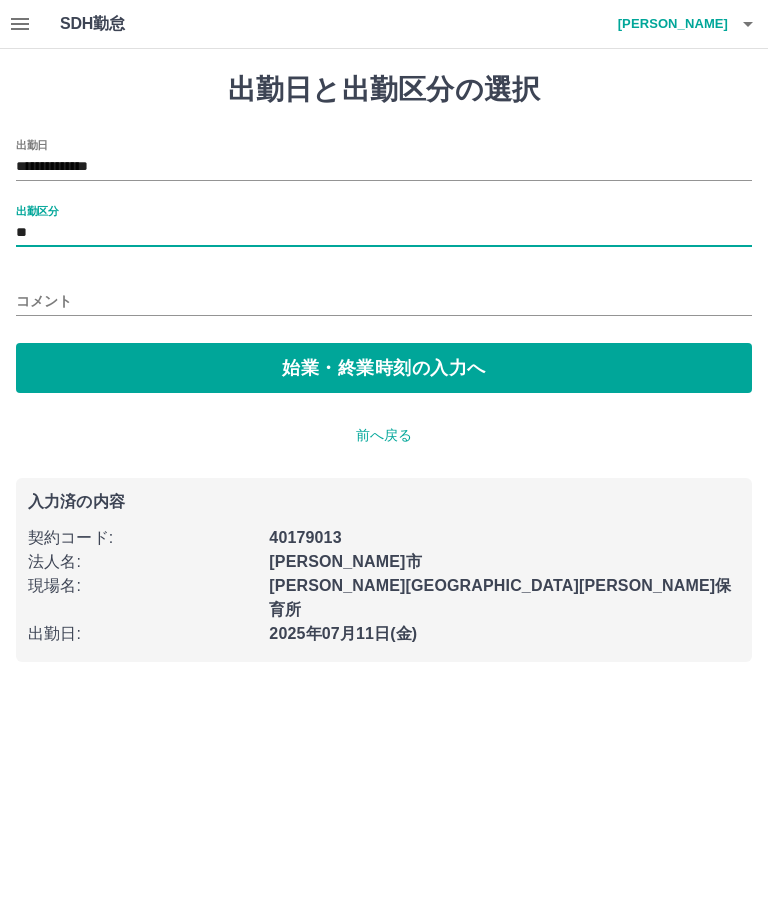 click on "始業・終業時刻の入力へ" at bounding box center (384, 368) 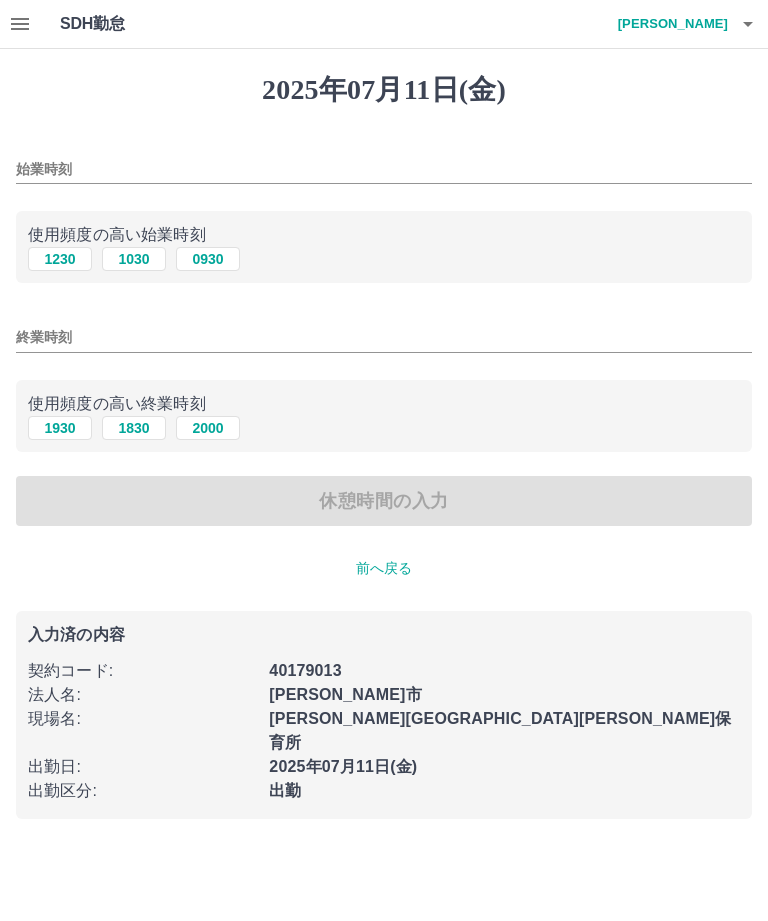 click on "始業時刻" at bounding box center [384, 169] 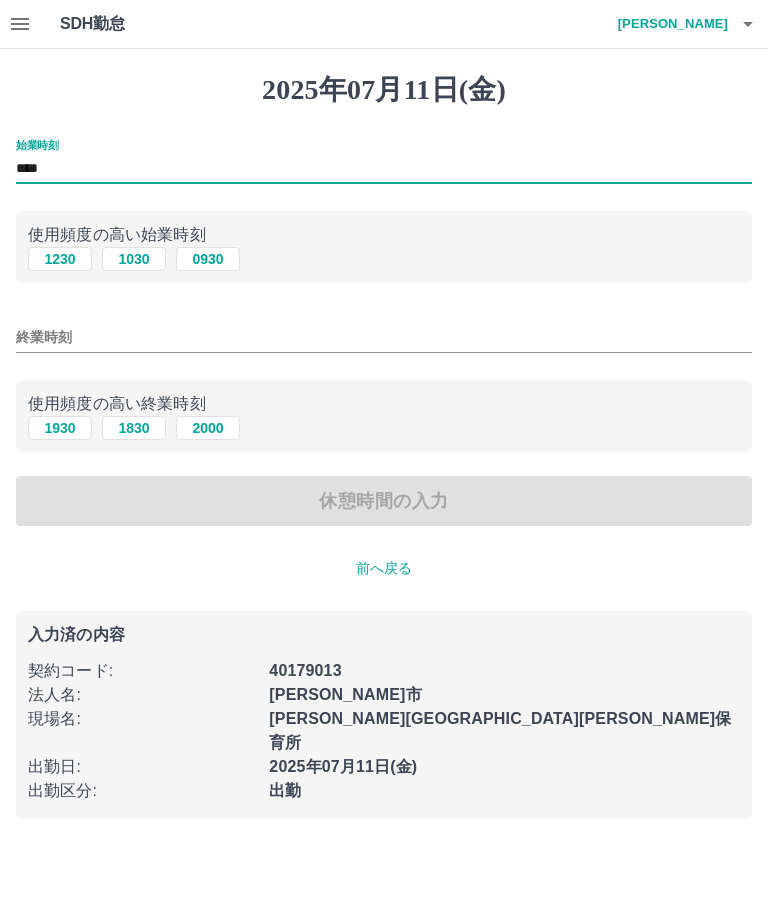 type on "****" 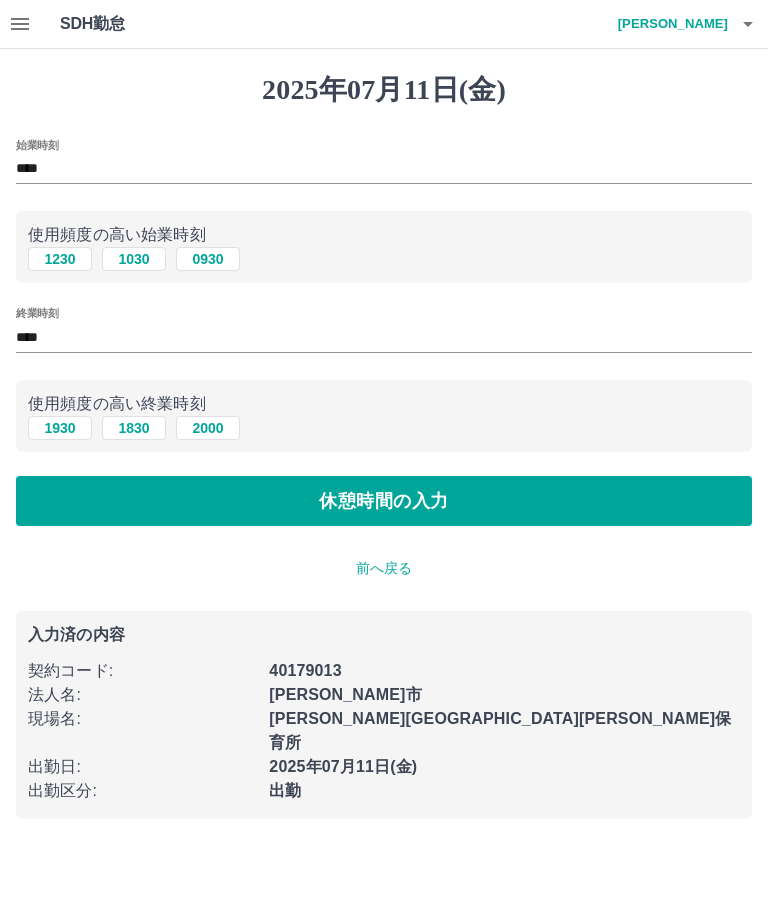 click on "休憩時間の入力" at bounding box center [384, 501] 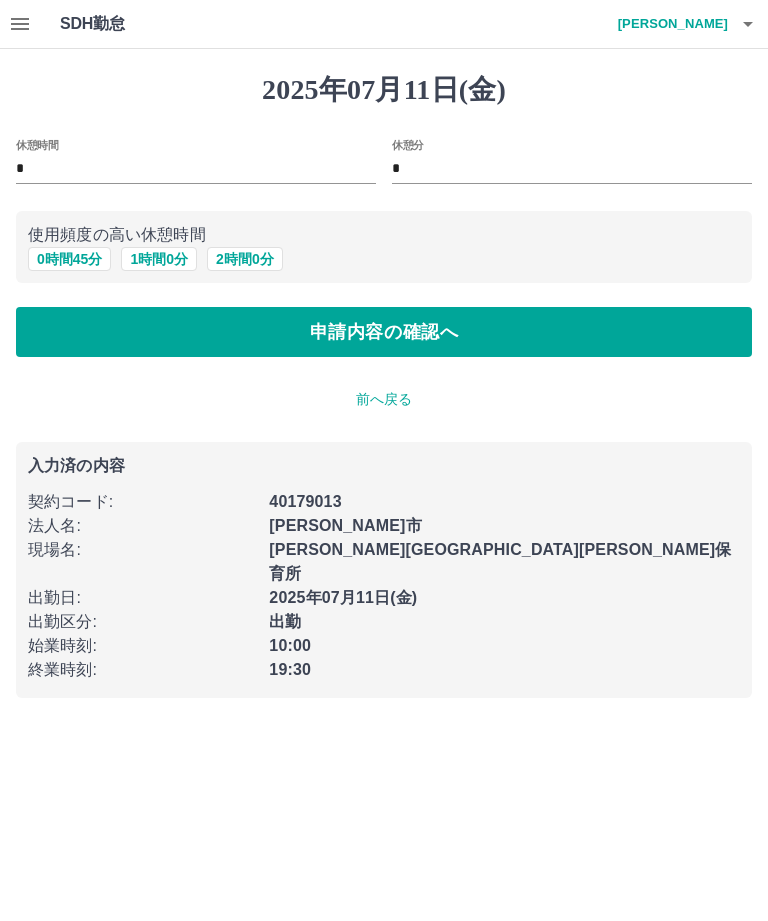 click on "*" at bounding box center (196, 169) 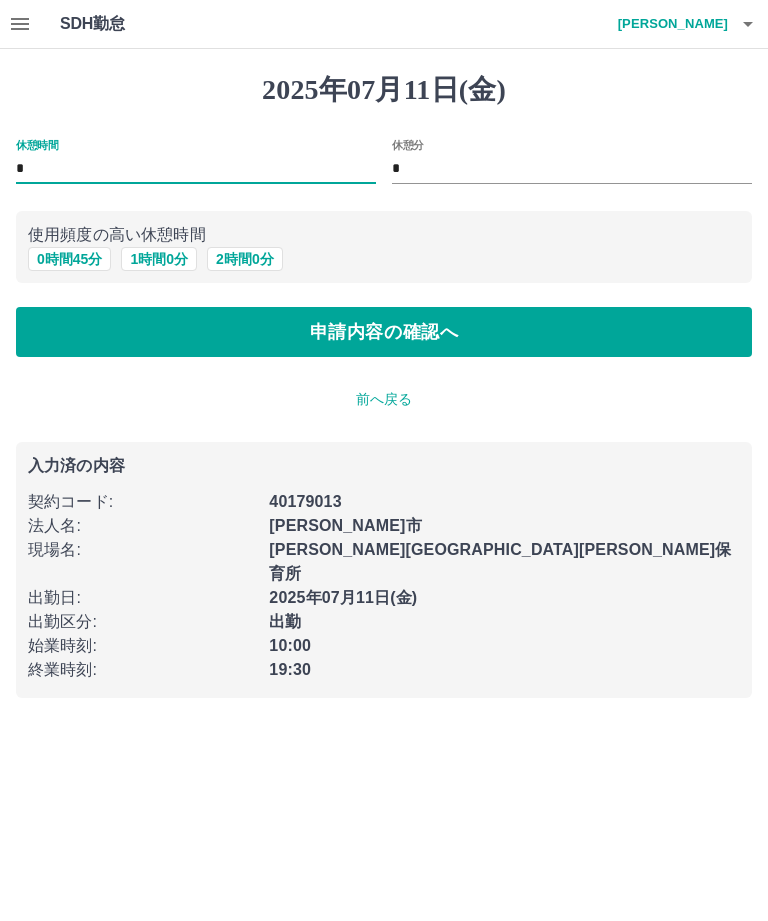 type on "*" 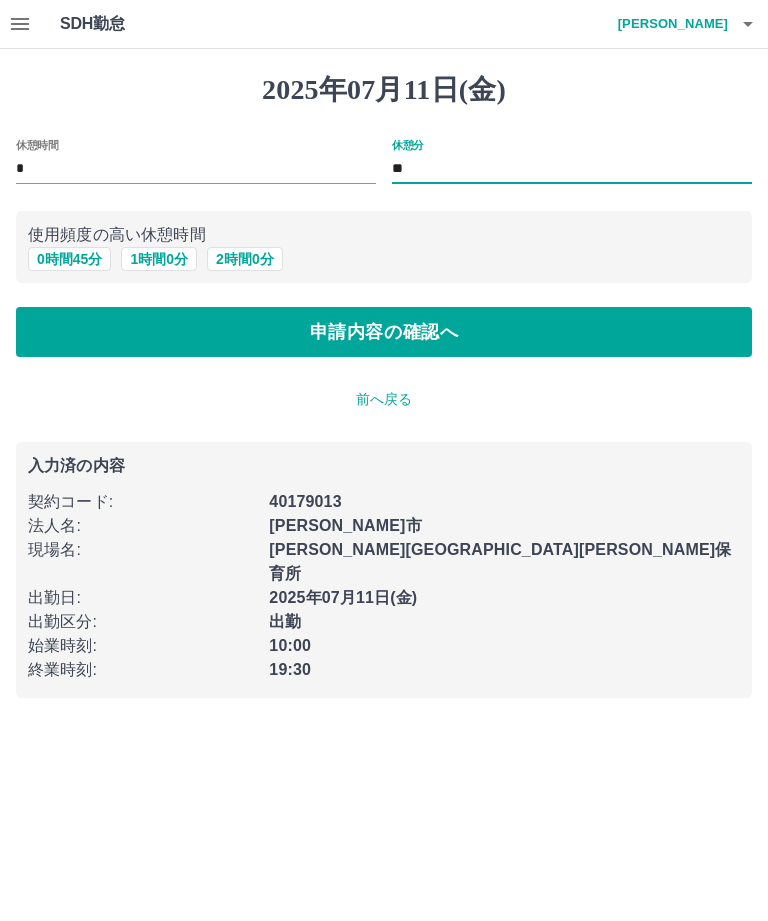 type on "**" 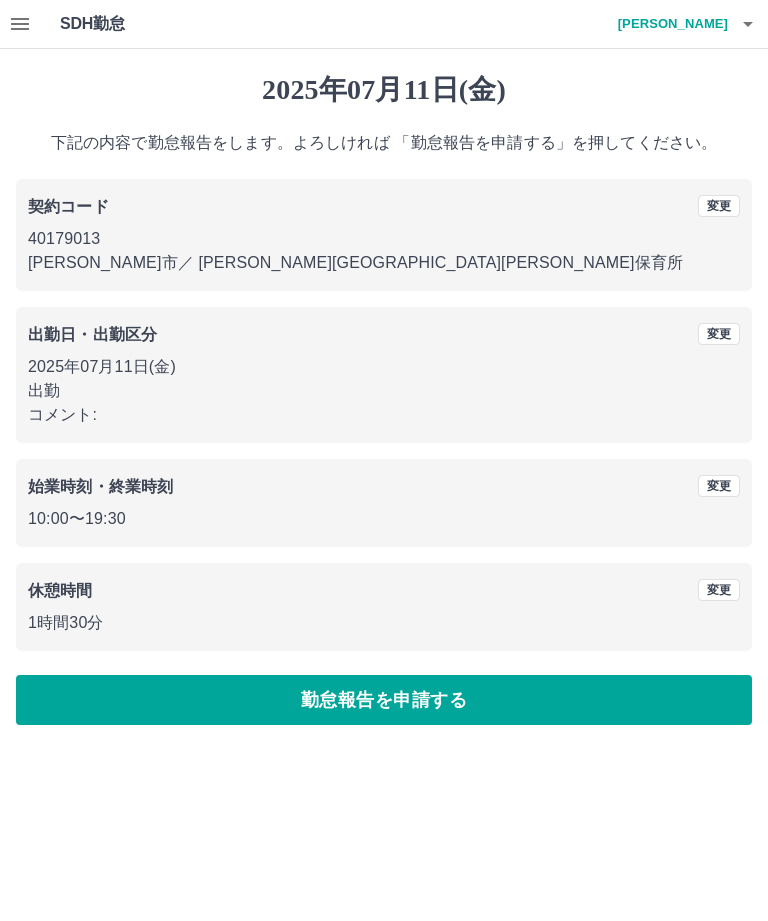 click on "勤怠報告を申請する" at bounding box center (384, 700) 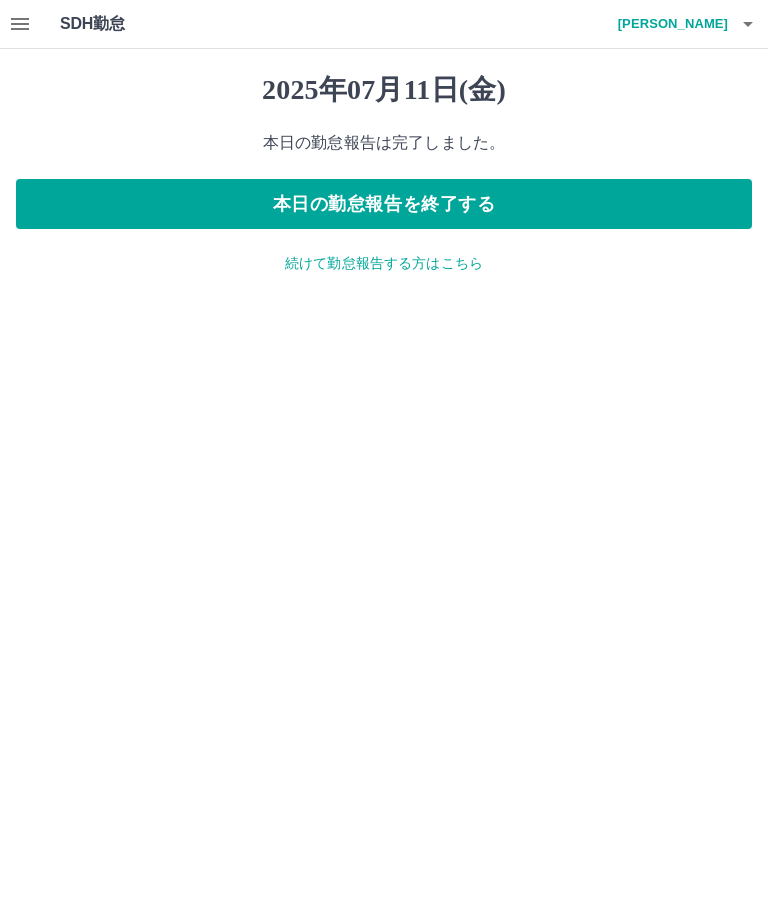 click on "続けて勤怠報告する方はこちら" at bounding box center (384, 263) 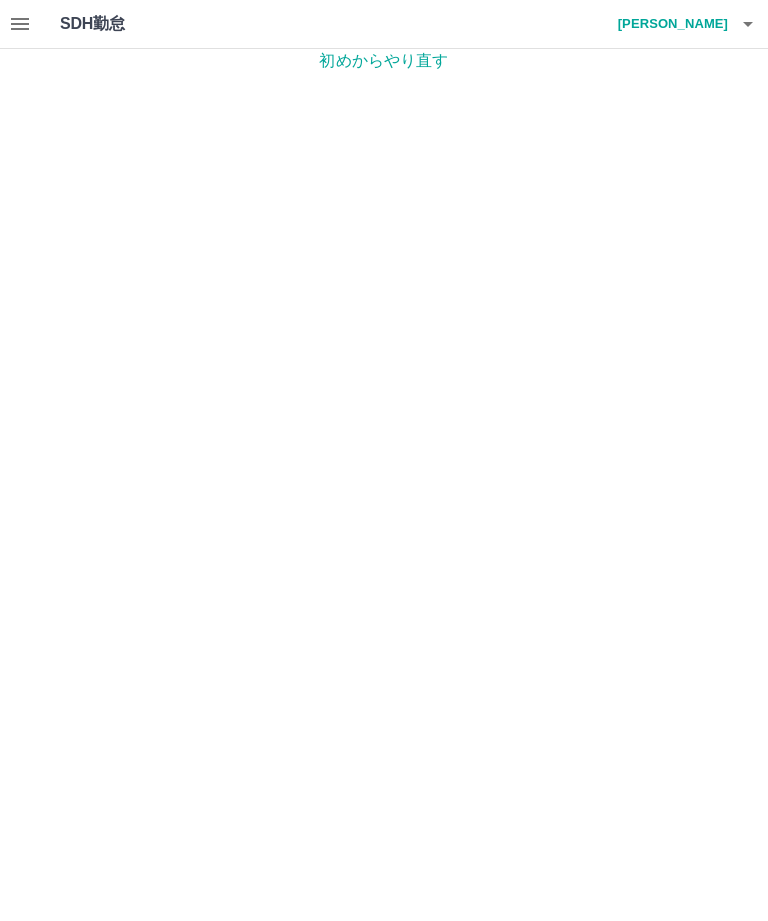 click on "SDH勤怠 仮屋　尚子" at bounding box center (384, 24) 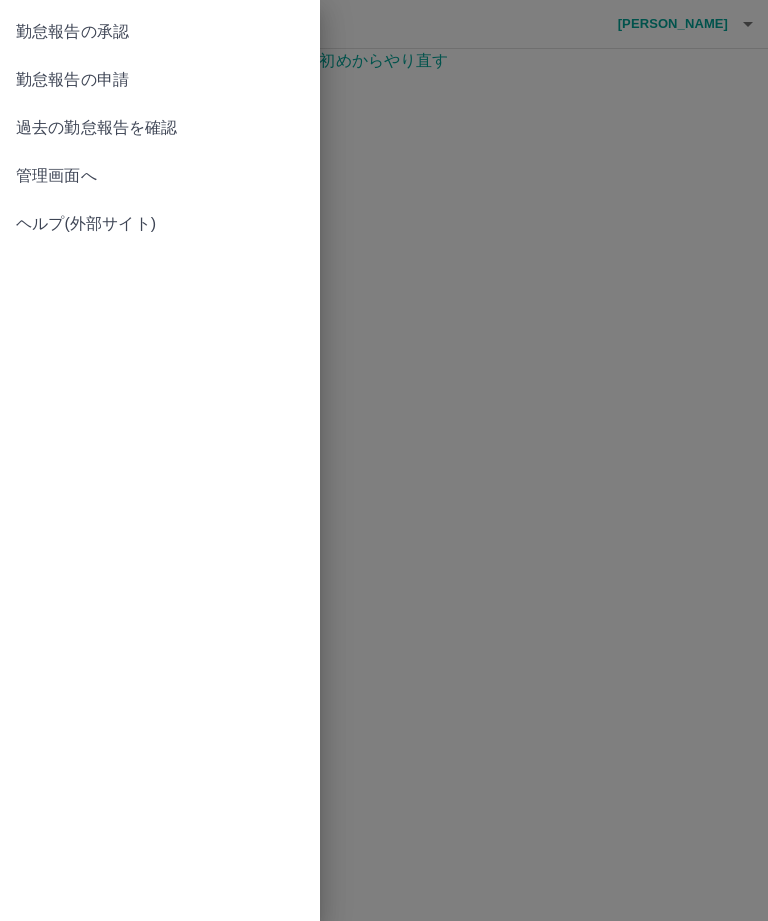 click on "勤怠報告の承認" at bounding box center [160, 32] 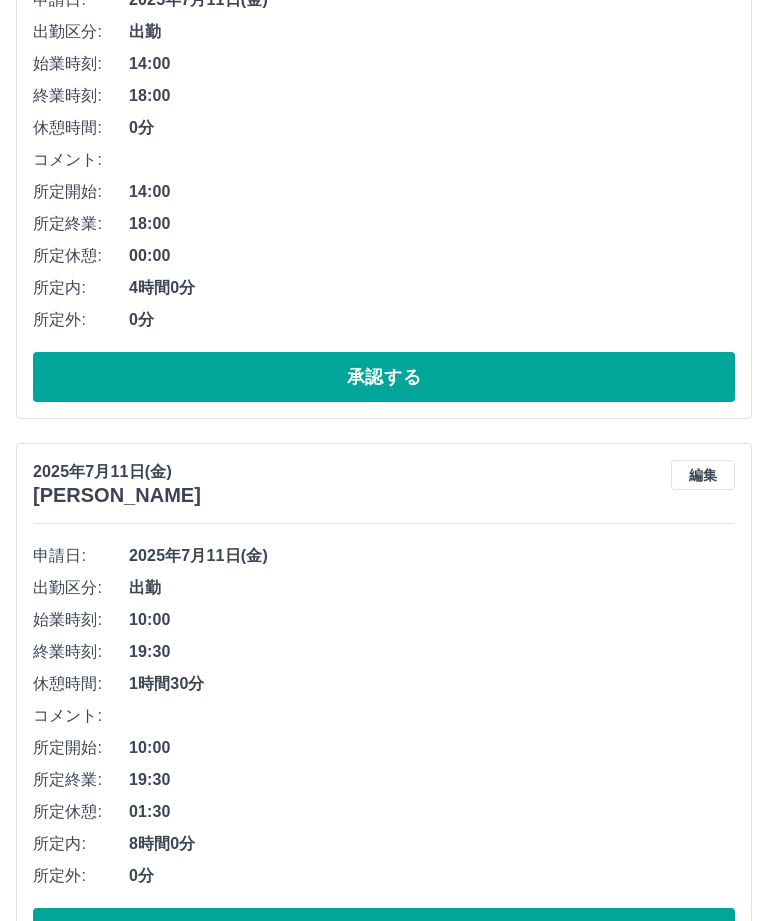 scroll, scrollTop: 355, scrollLeft: 0, axis: vertical 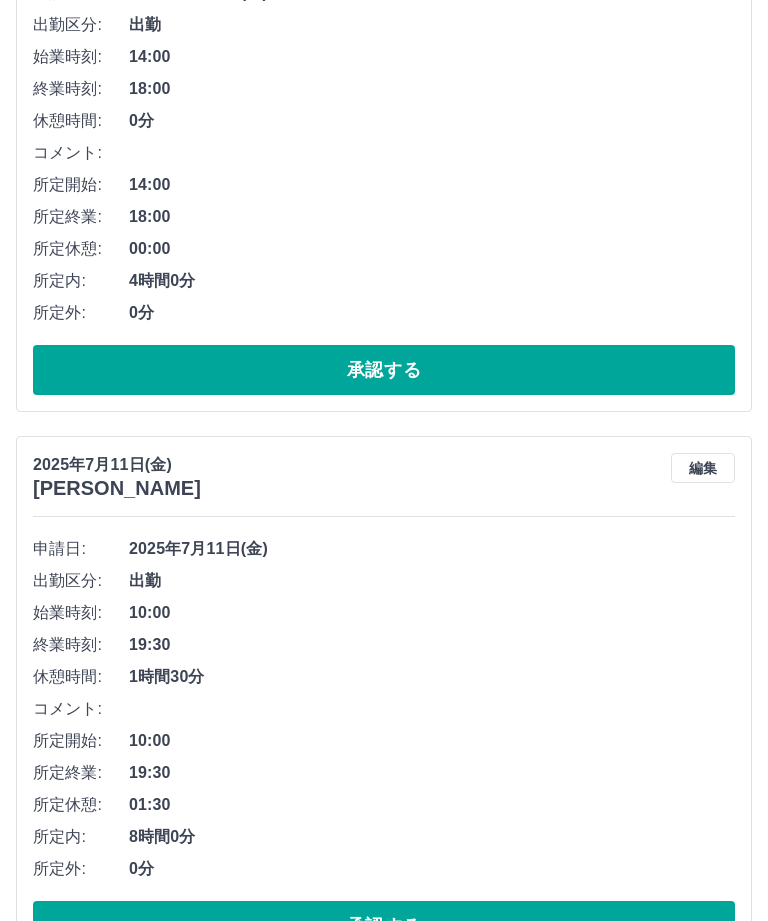 click on "編集" at bounding box center [703, 469] 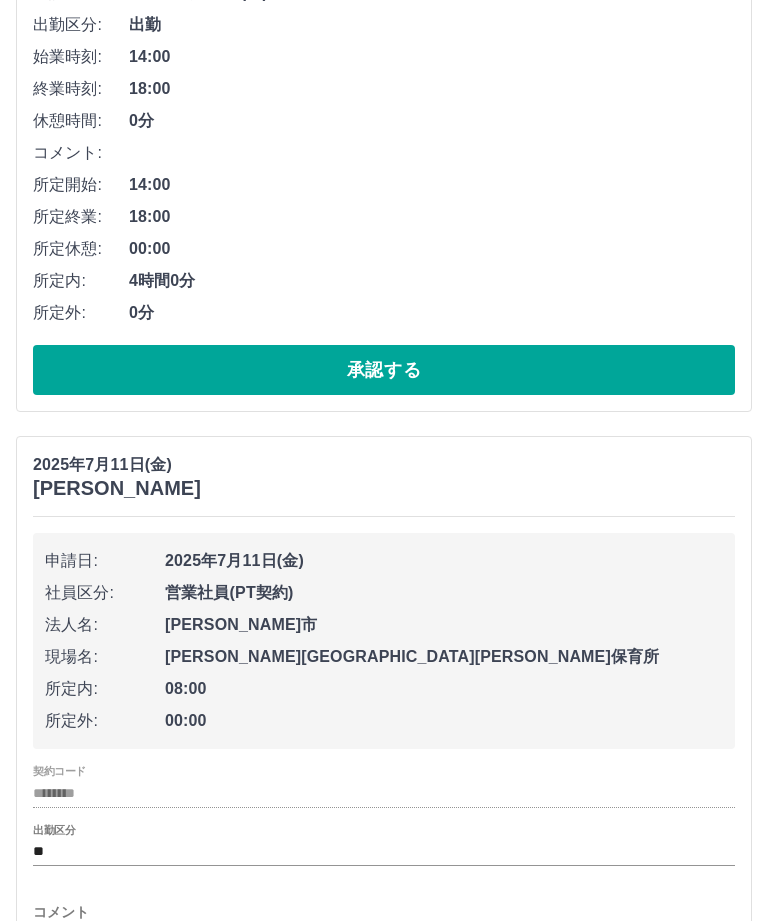 scroll, scrollTop: 356, scrollLeft: 0, axis: vertical 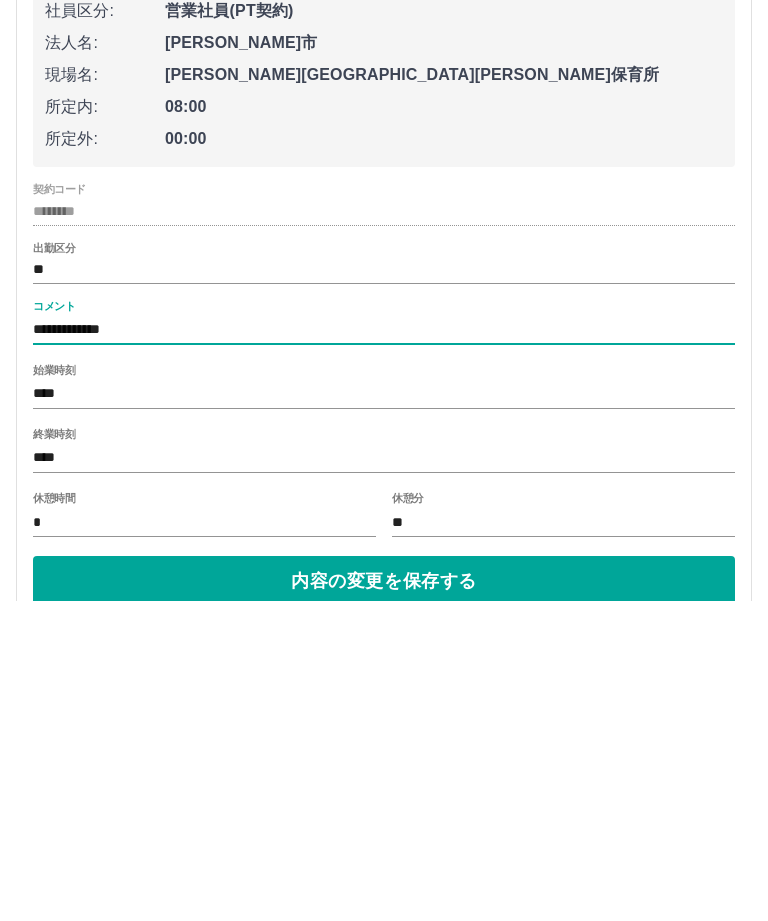 type on "**********" 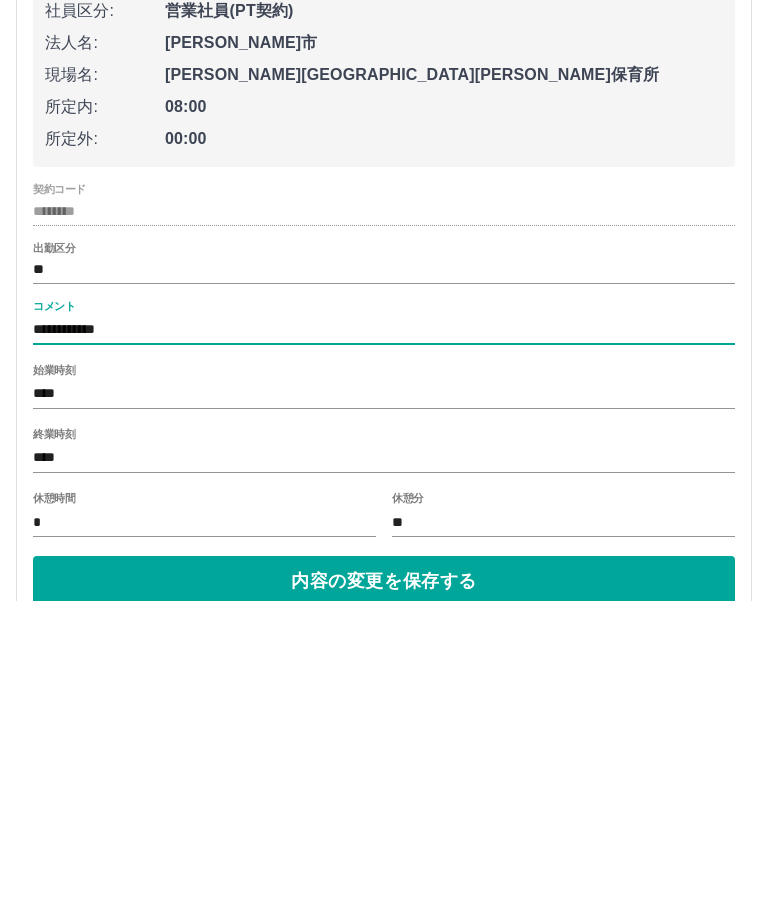 click on "内容の変更を保存する" at bounding box center (384, 901) 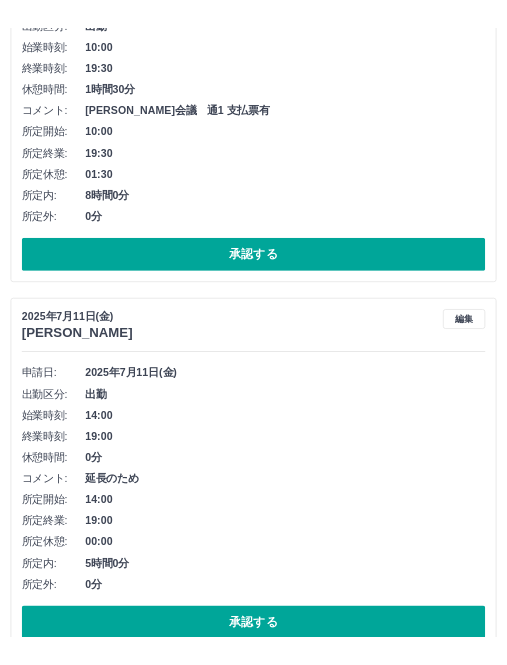 scroll, scrollTop: 1067, scrollLeft: 0, axis: vertical 